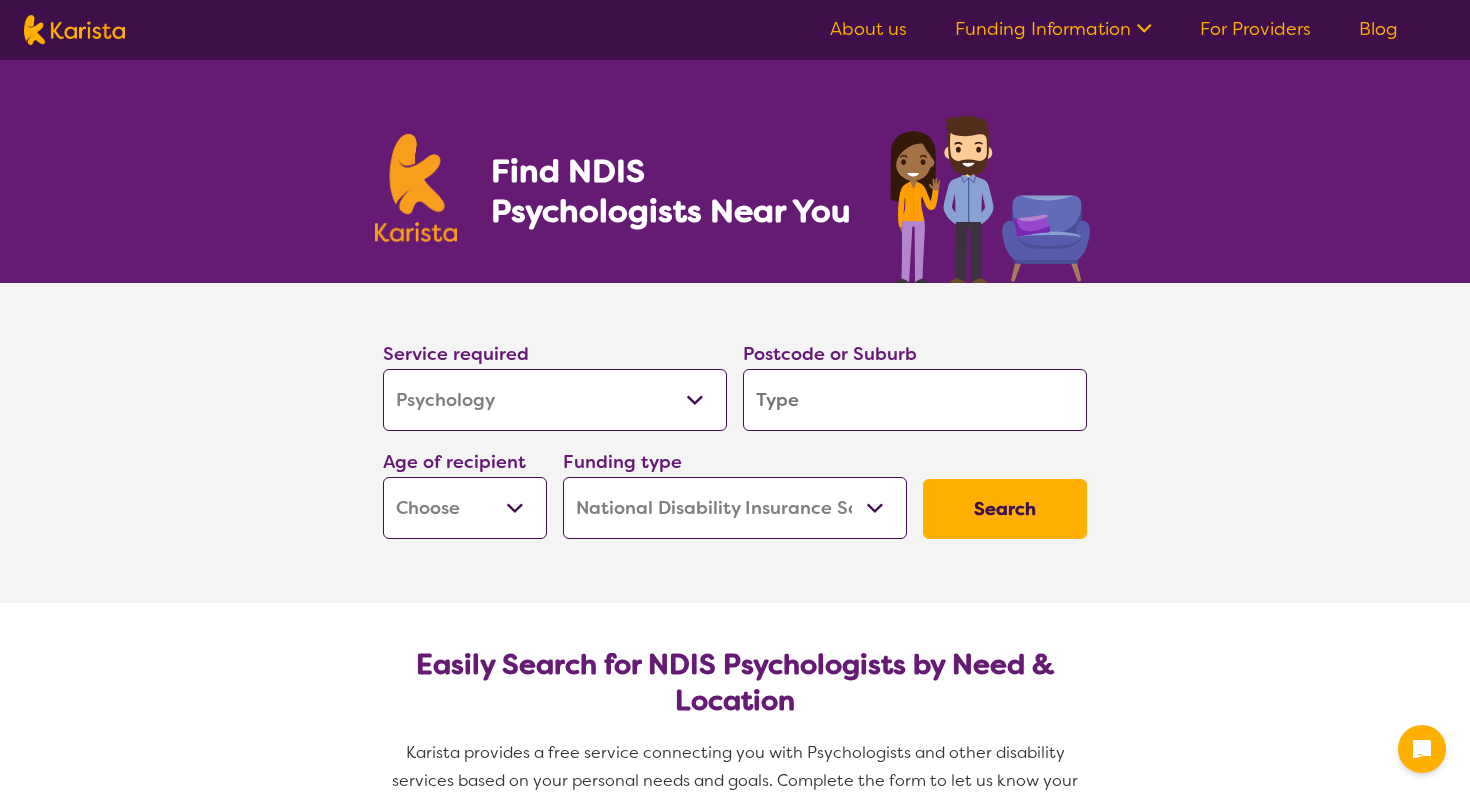 select on "Psychology" 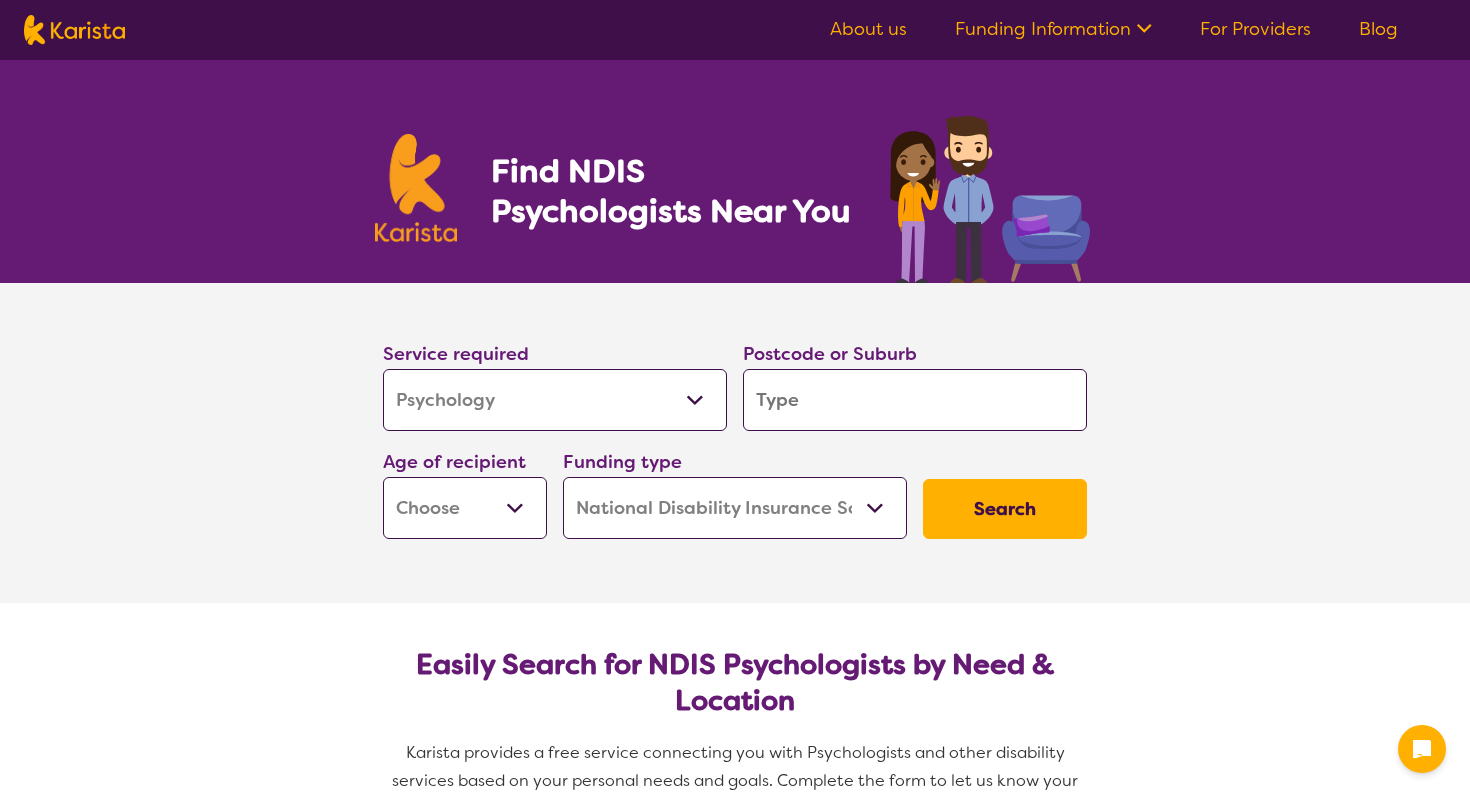scroll, scrollTop: 0, scrollLeft: 0, axis: both 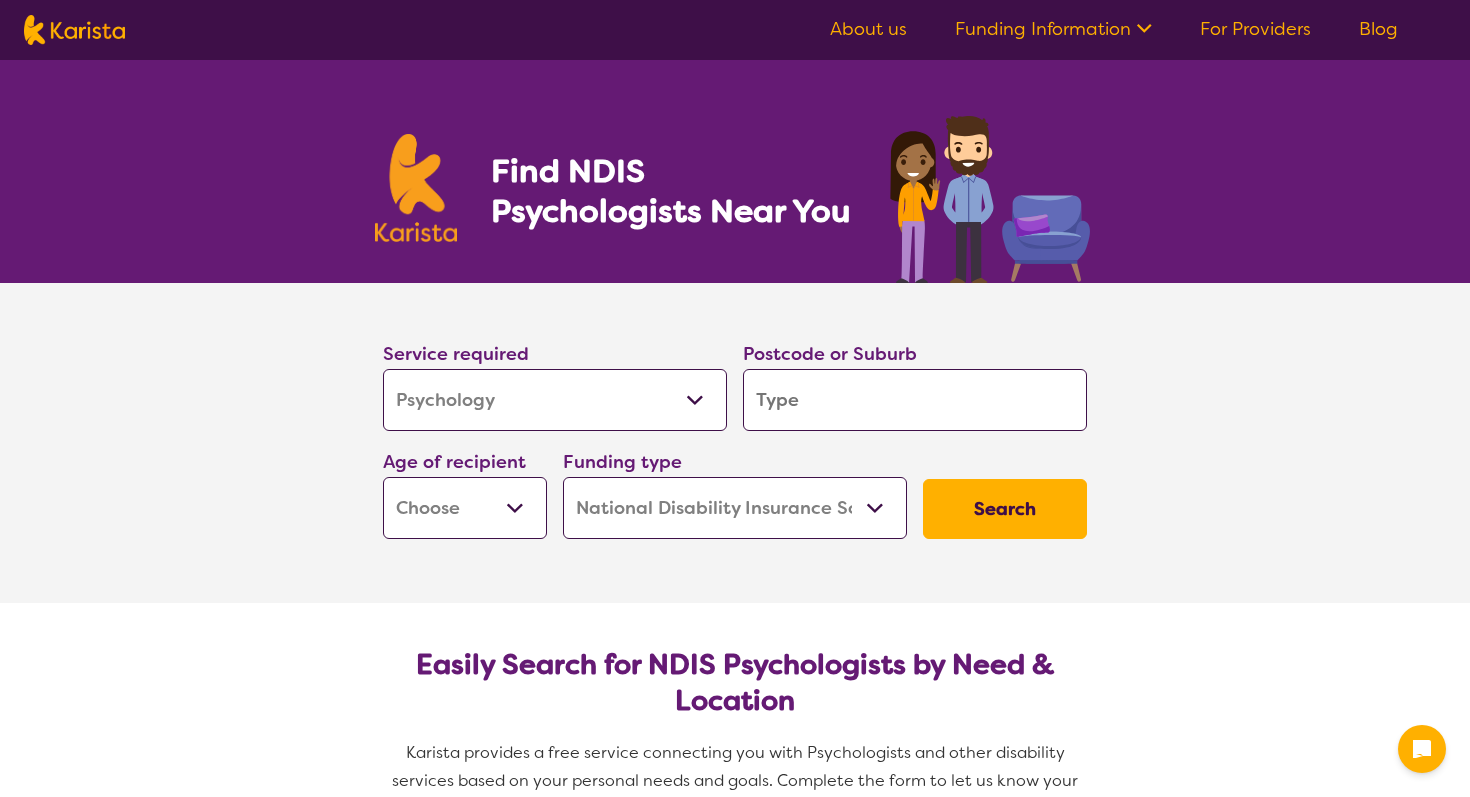 click at bounding box center (915, 400) 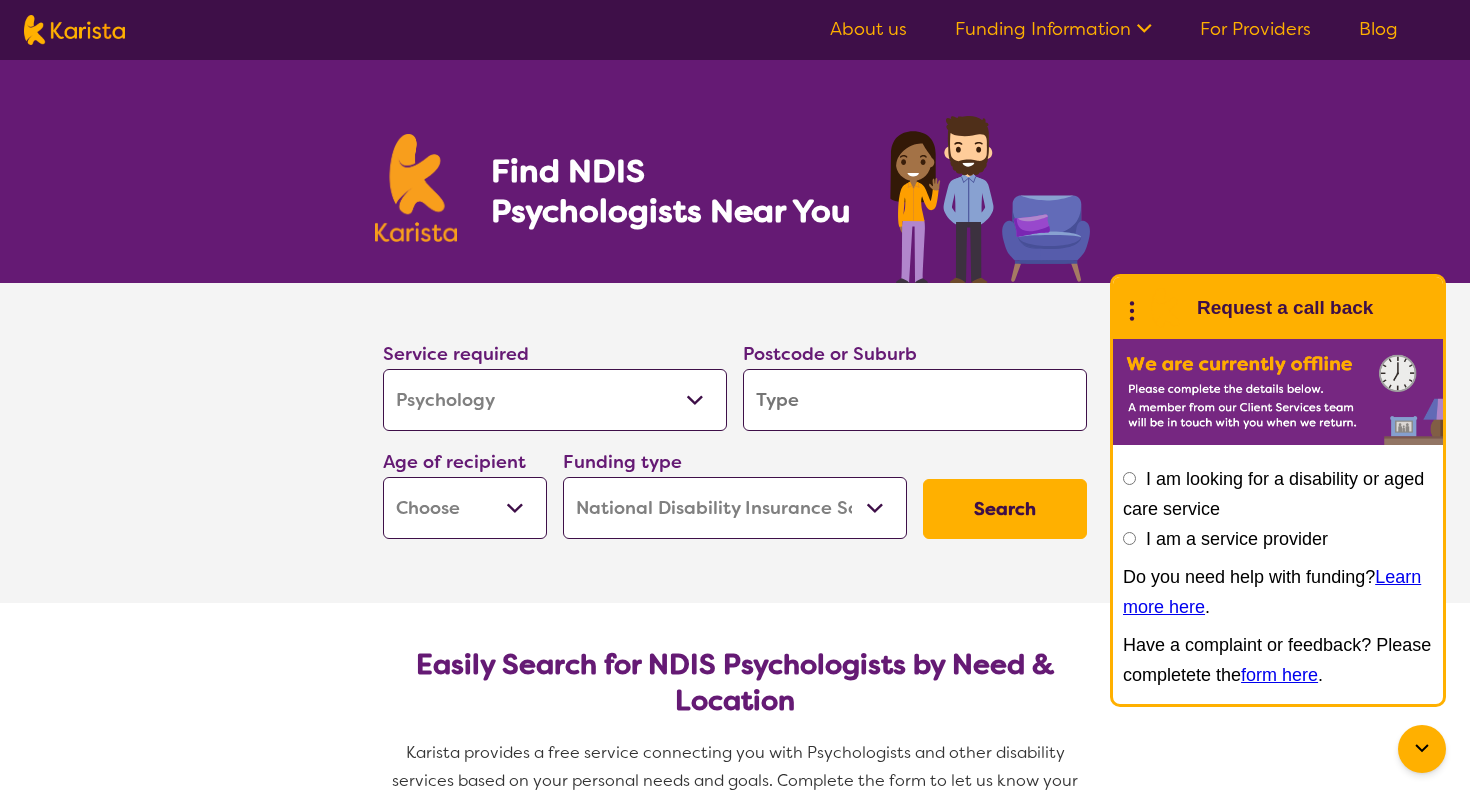 type on "2" 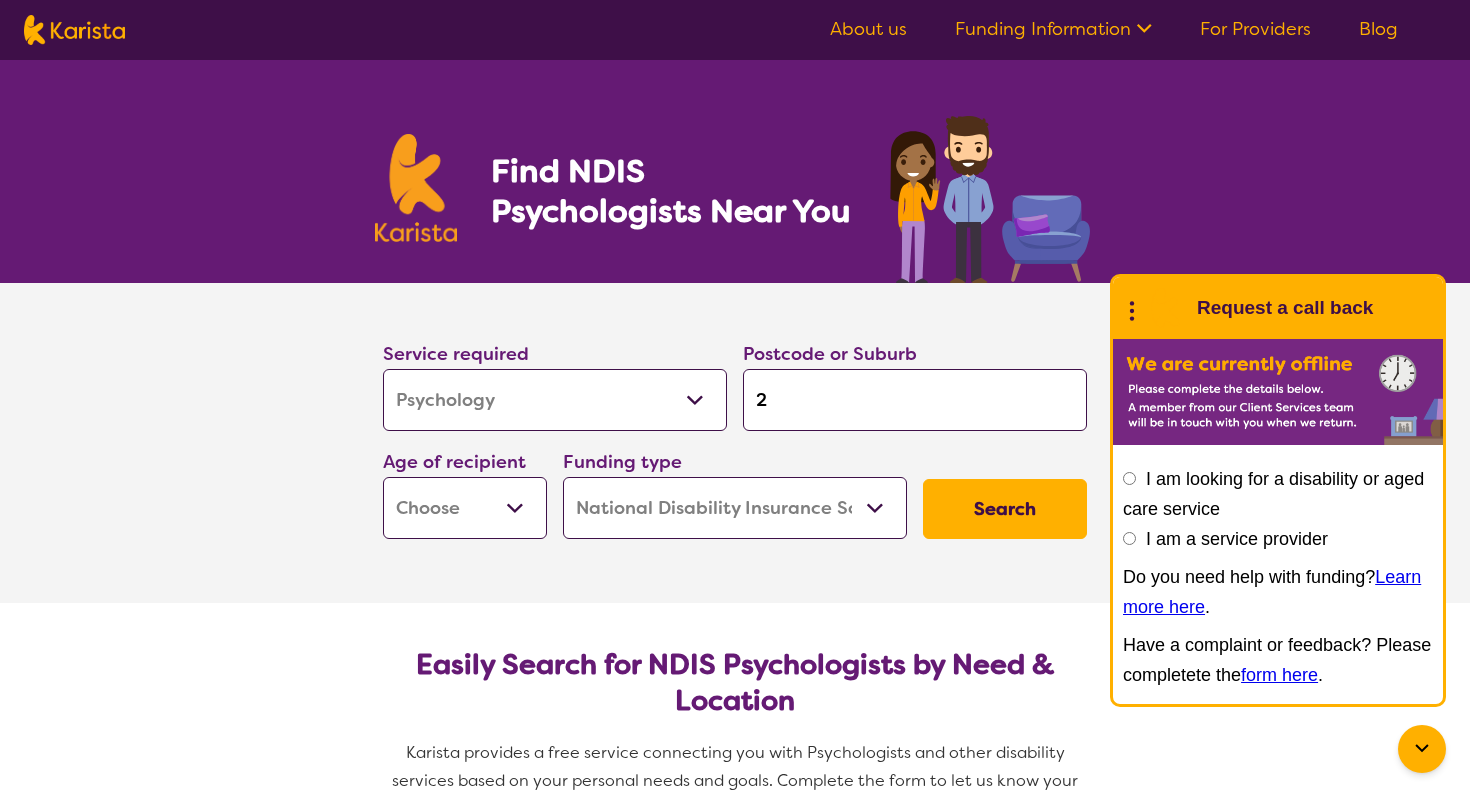 type on "22" 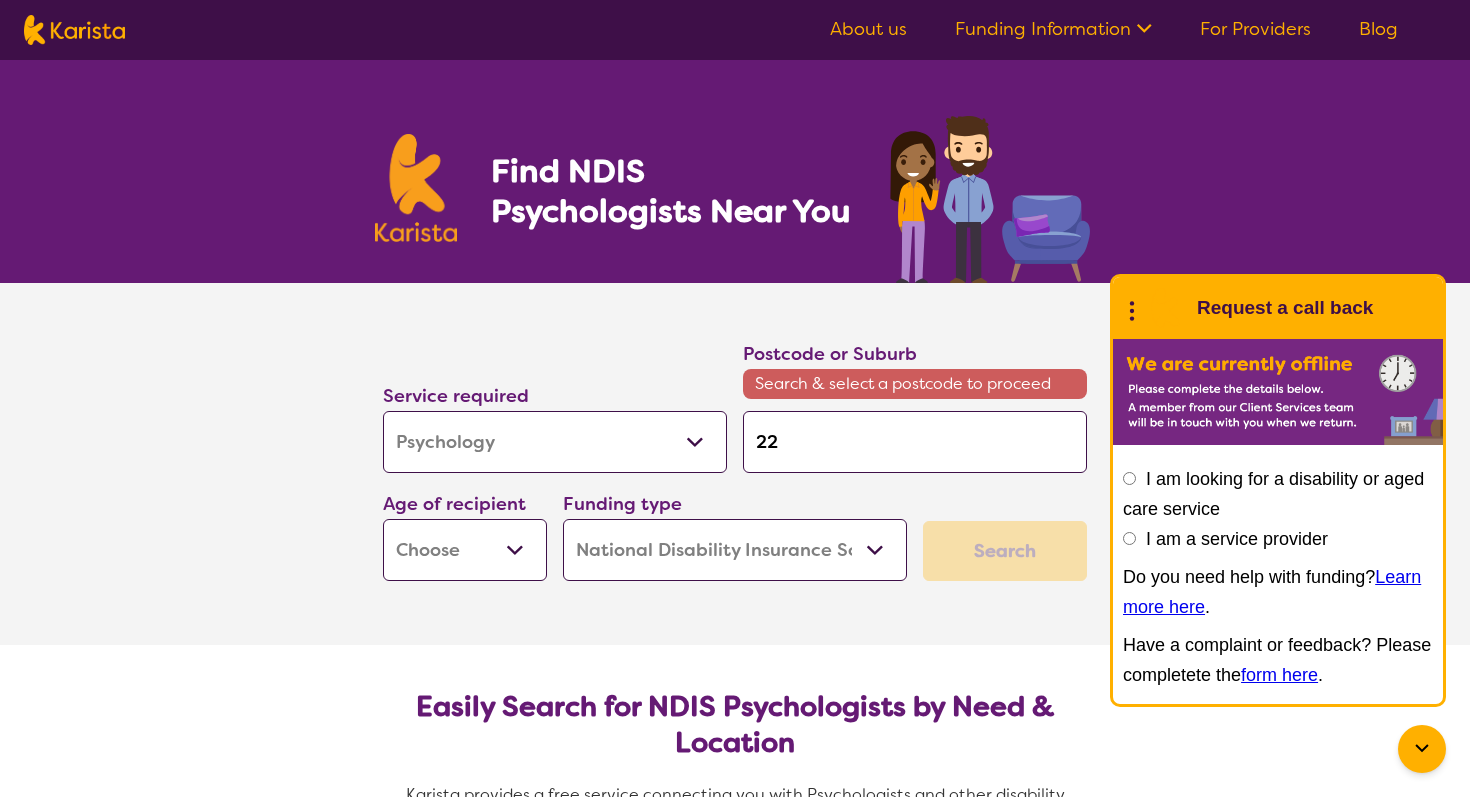 type on "[POSTAL_CODE]" 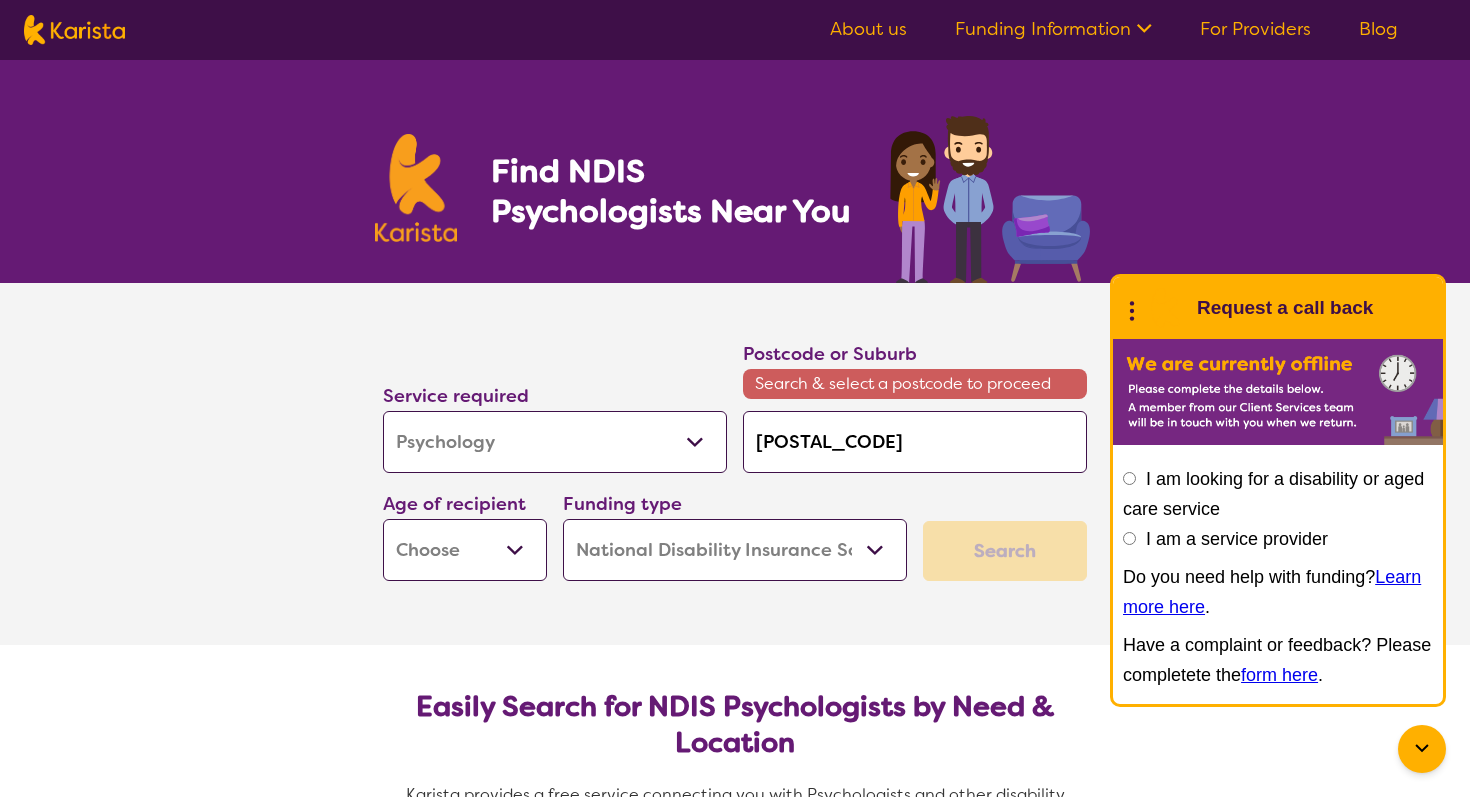 type on "[POSTAL_CODE]" 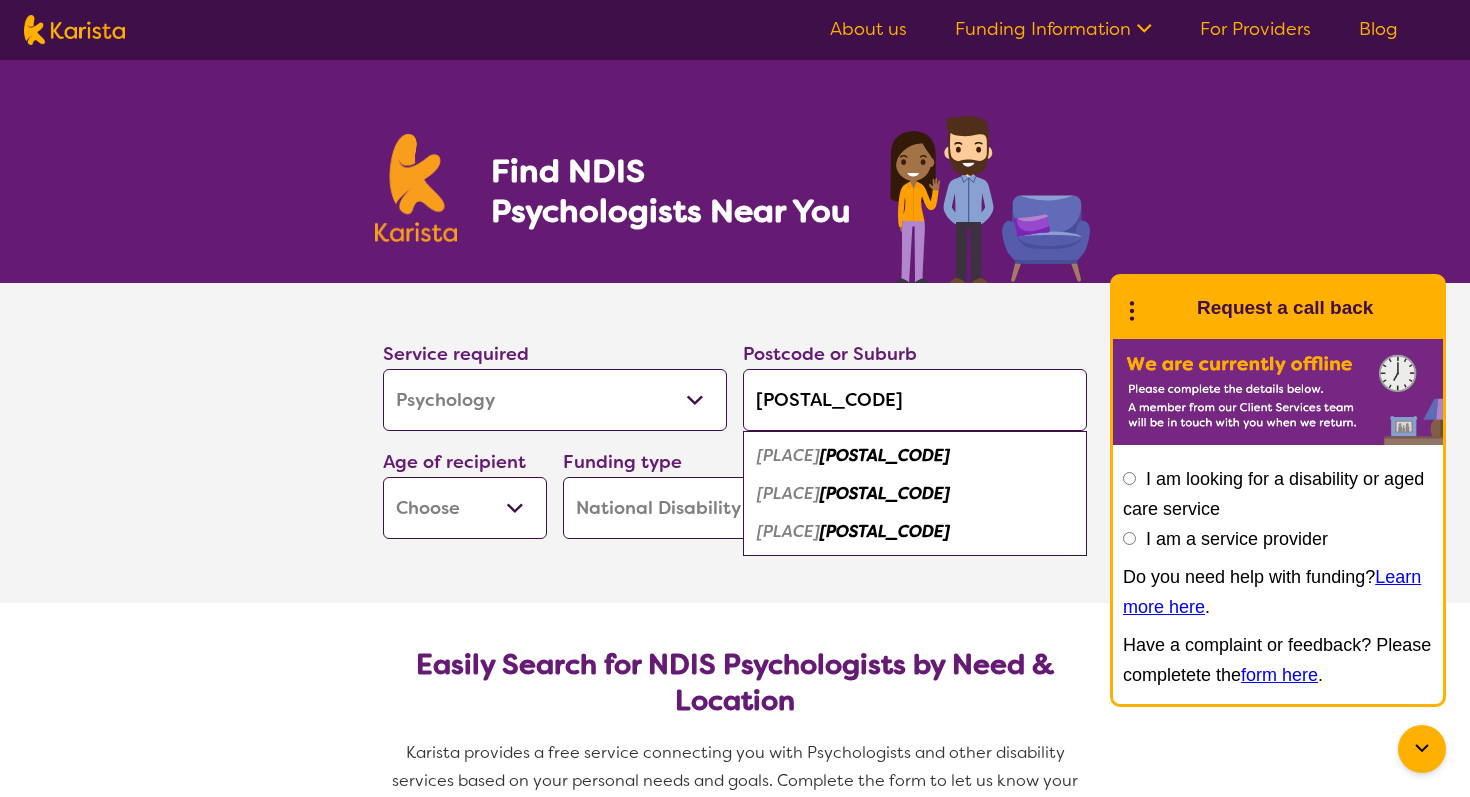 type on "[POSTAL_CODE]" 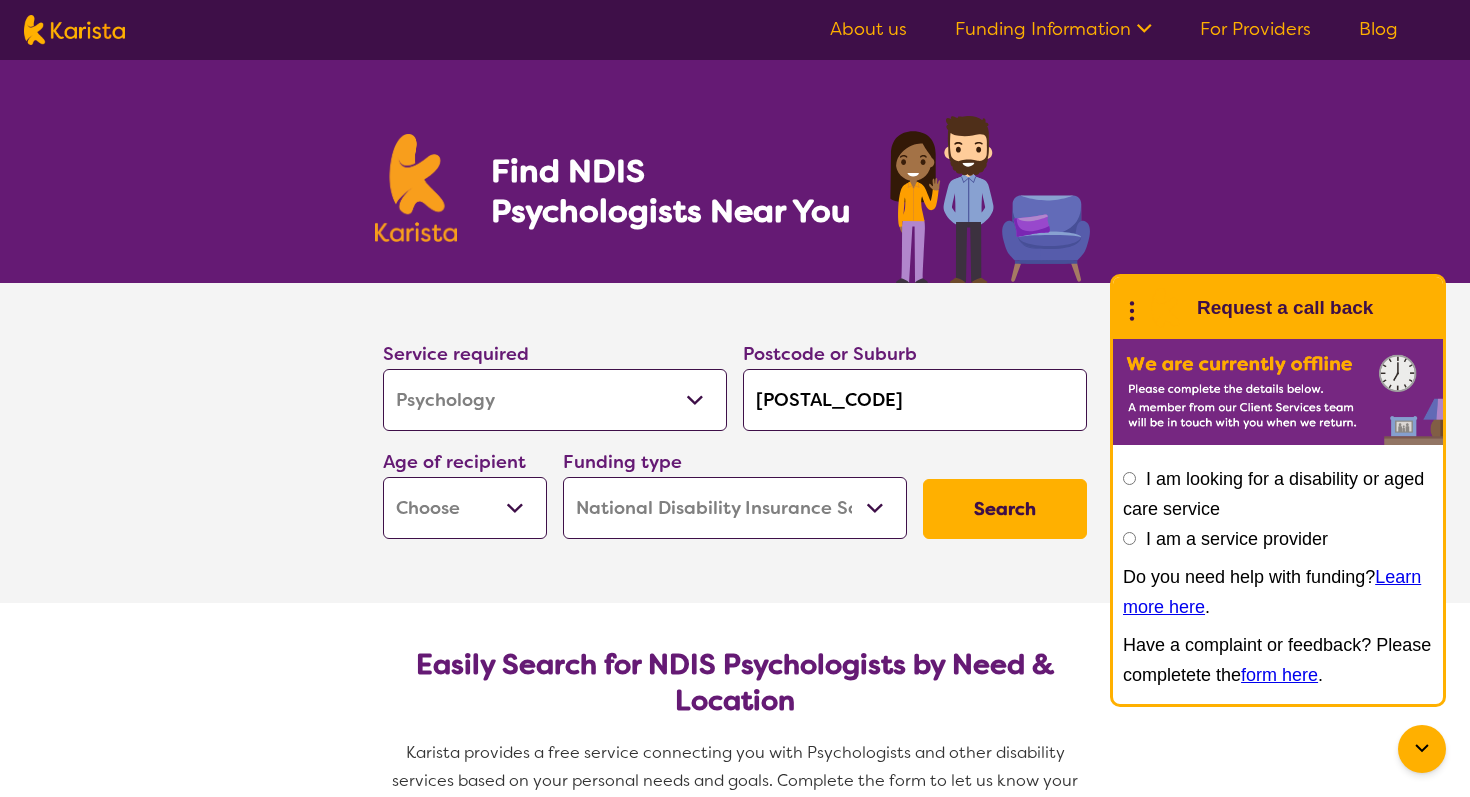 select on "EC" 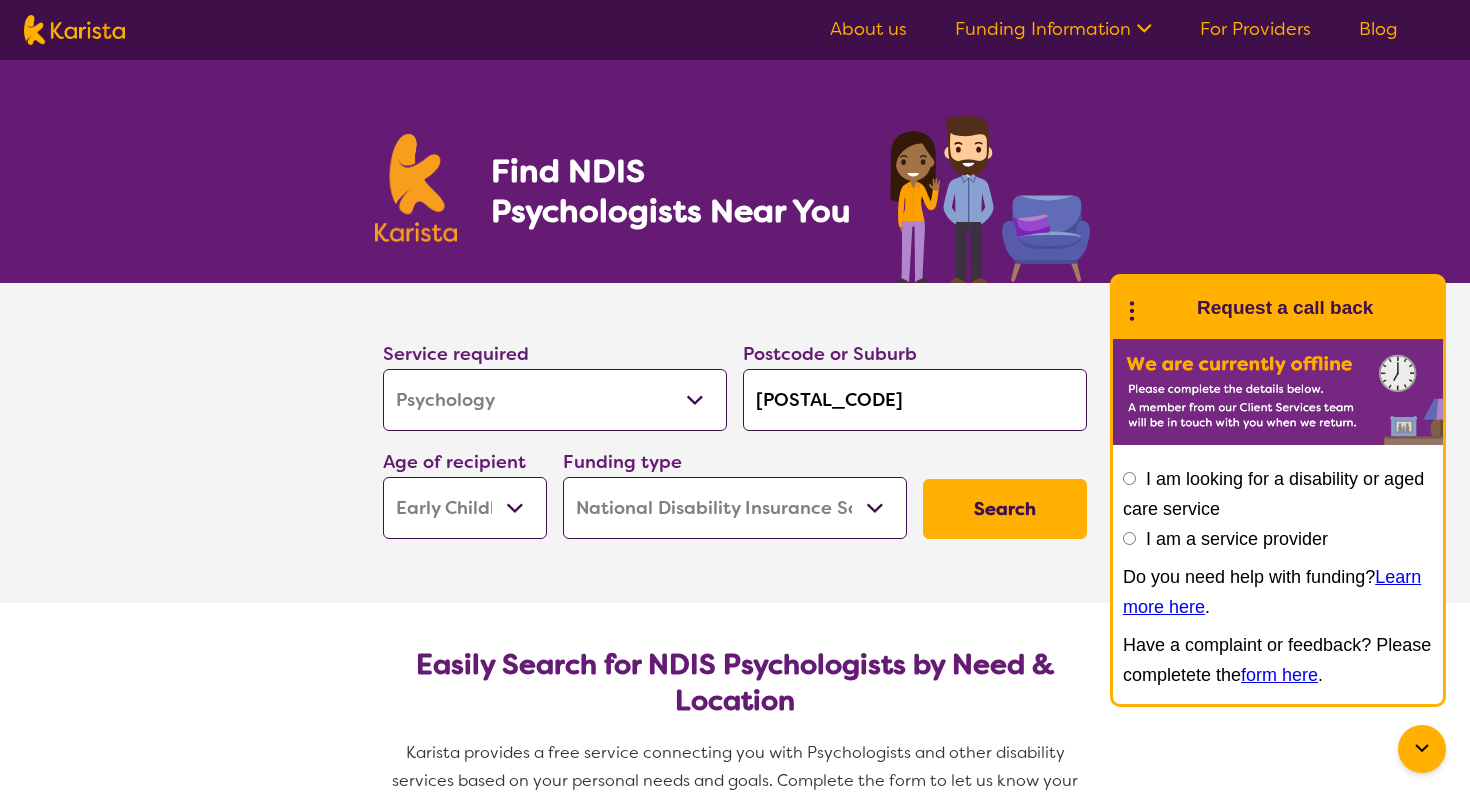 select on "EC" 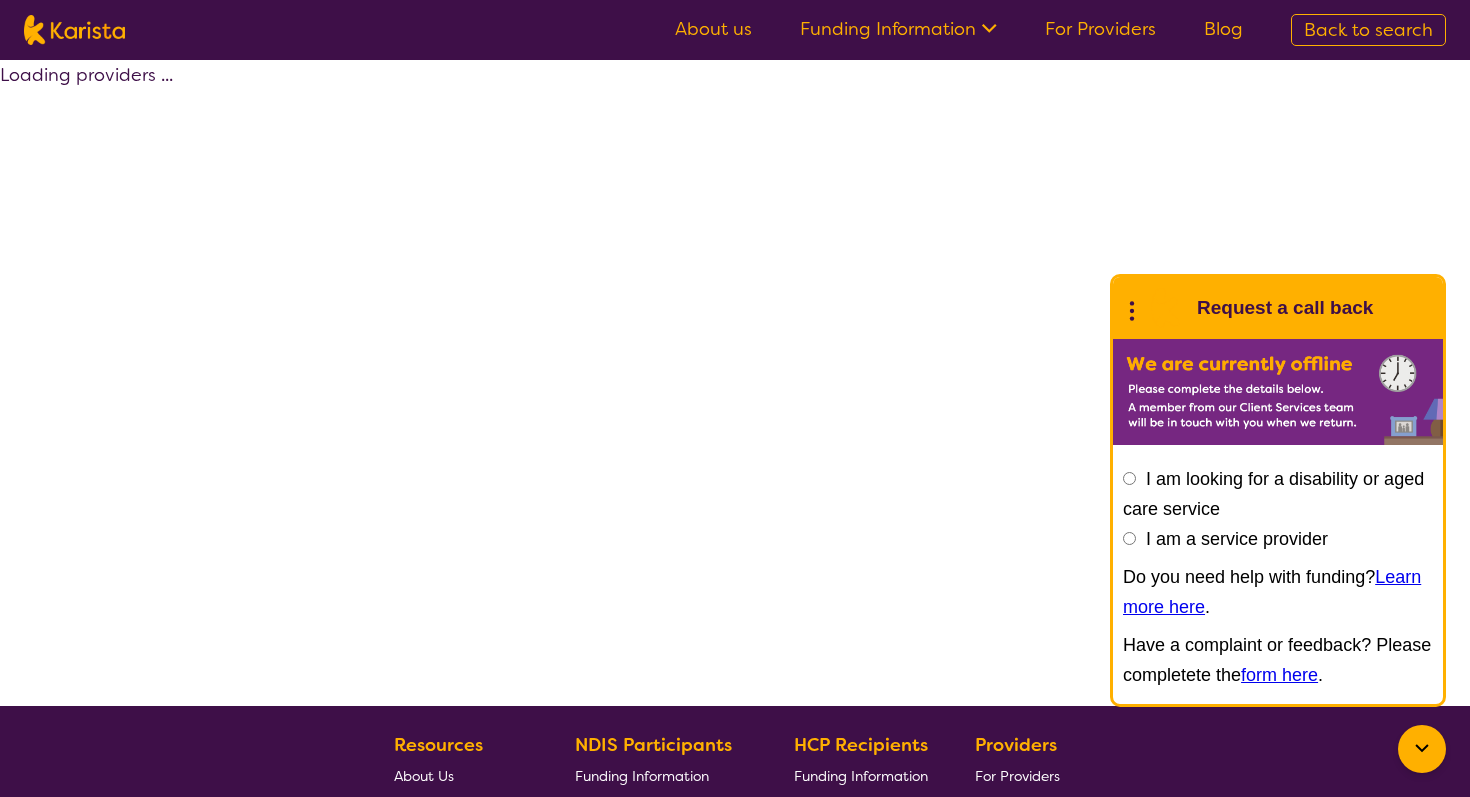 select on "by_score" 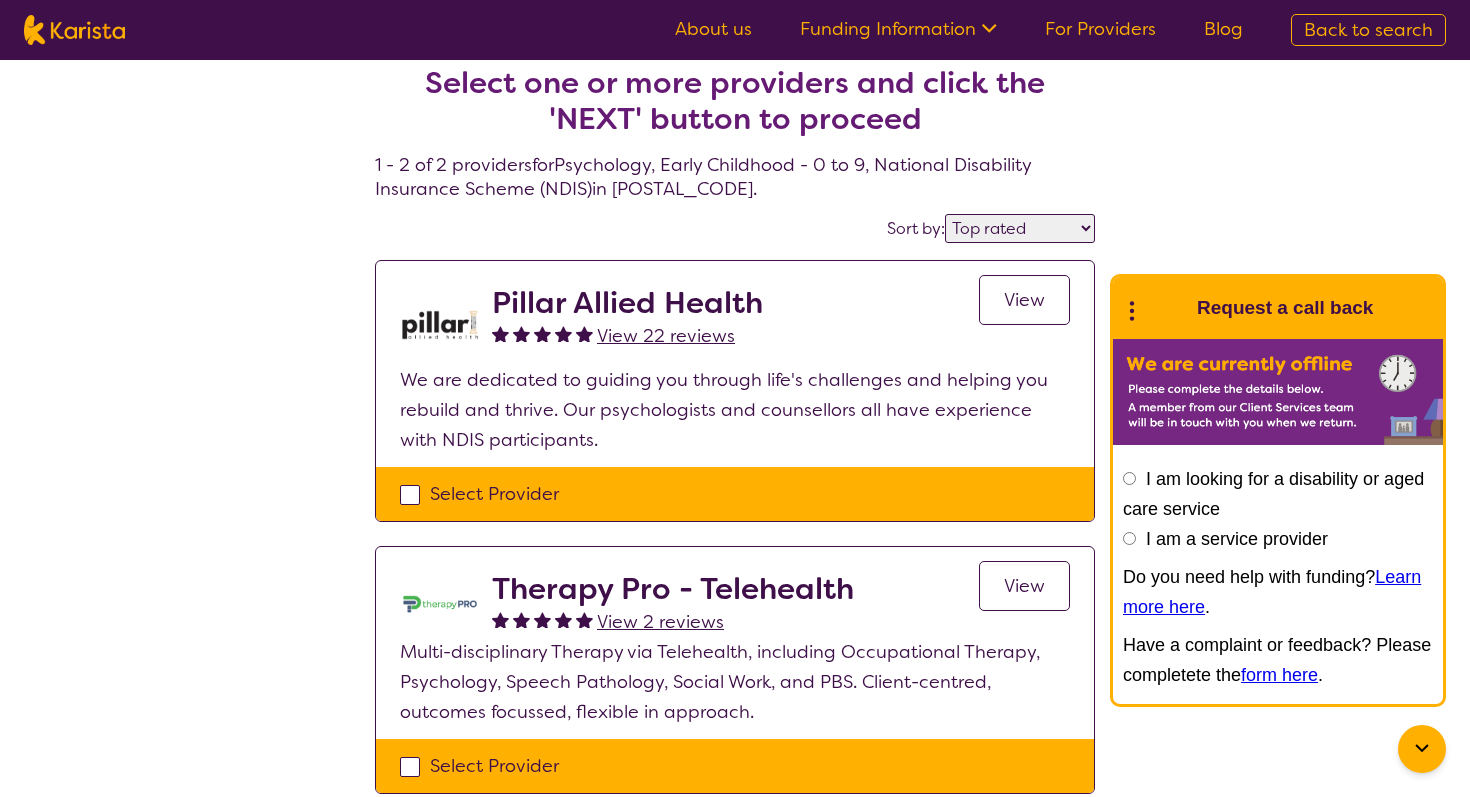 scroll, scrollTop: 21, scrollLeft: 0, axis: vertical 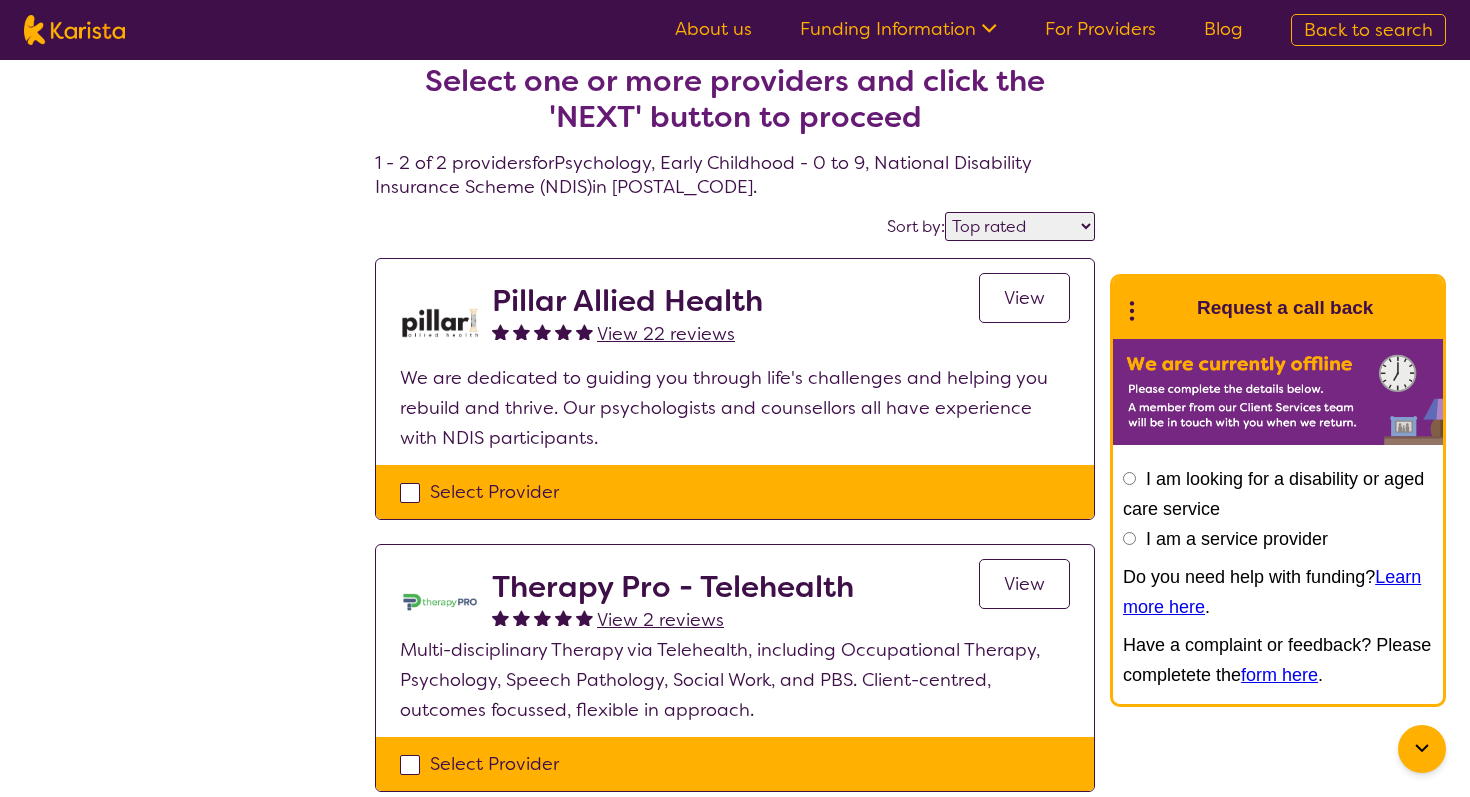 click on "View" at bounding box center (1024, 298) 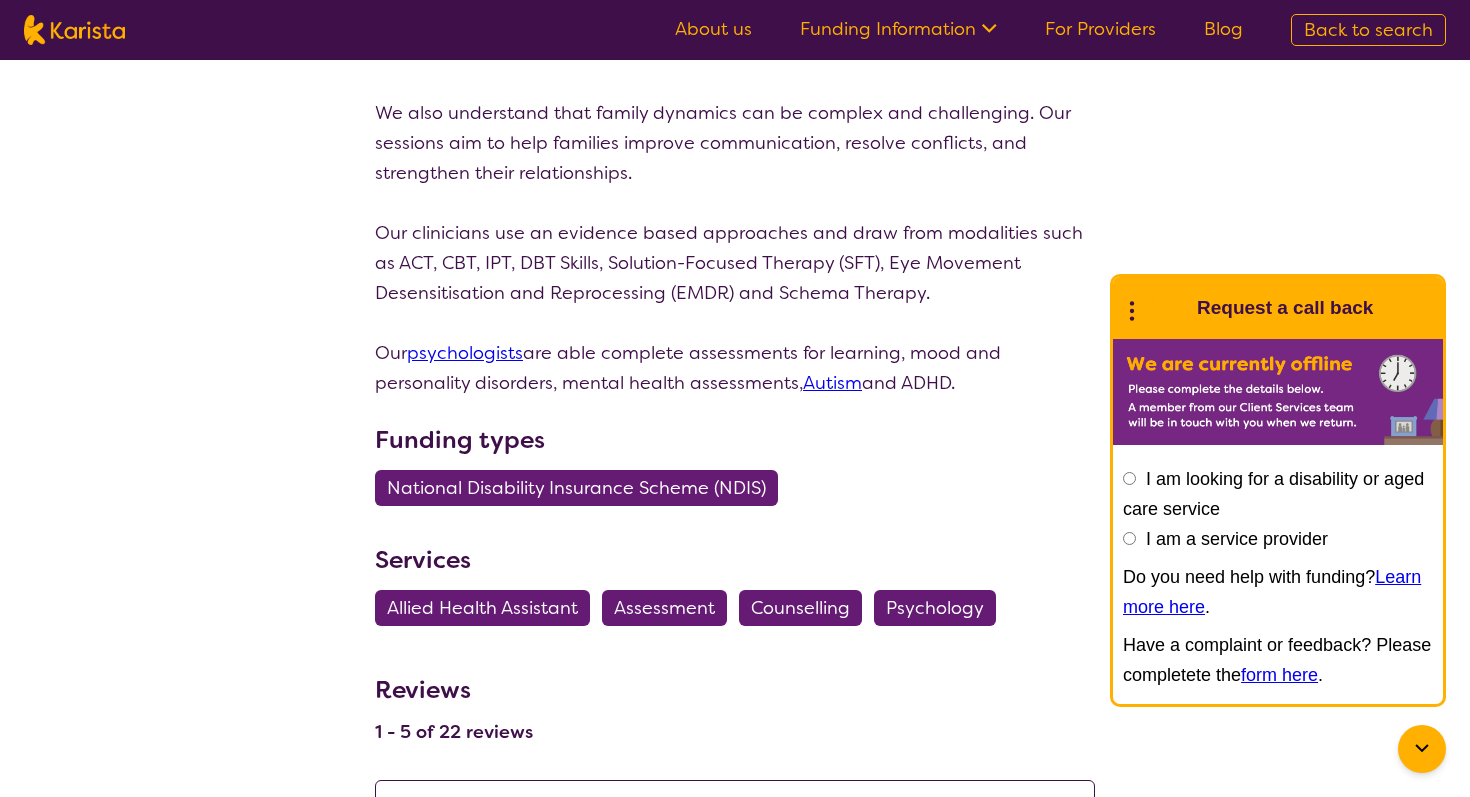 scroll, scrollTop: 658, scrollLeft: 0, axis: vertical 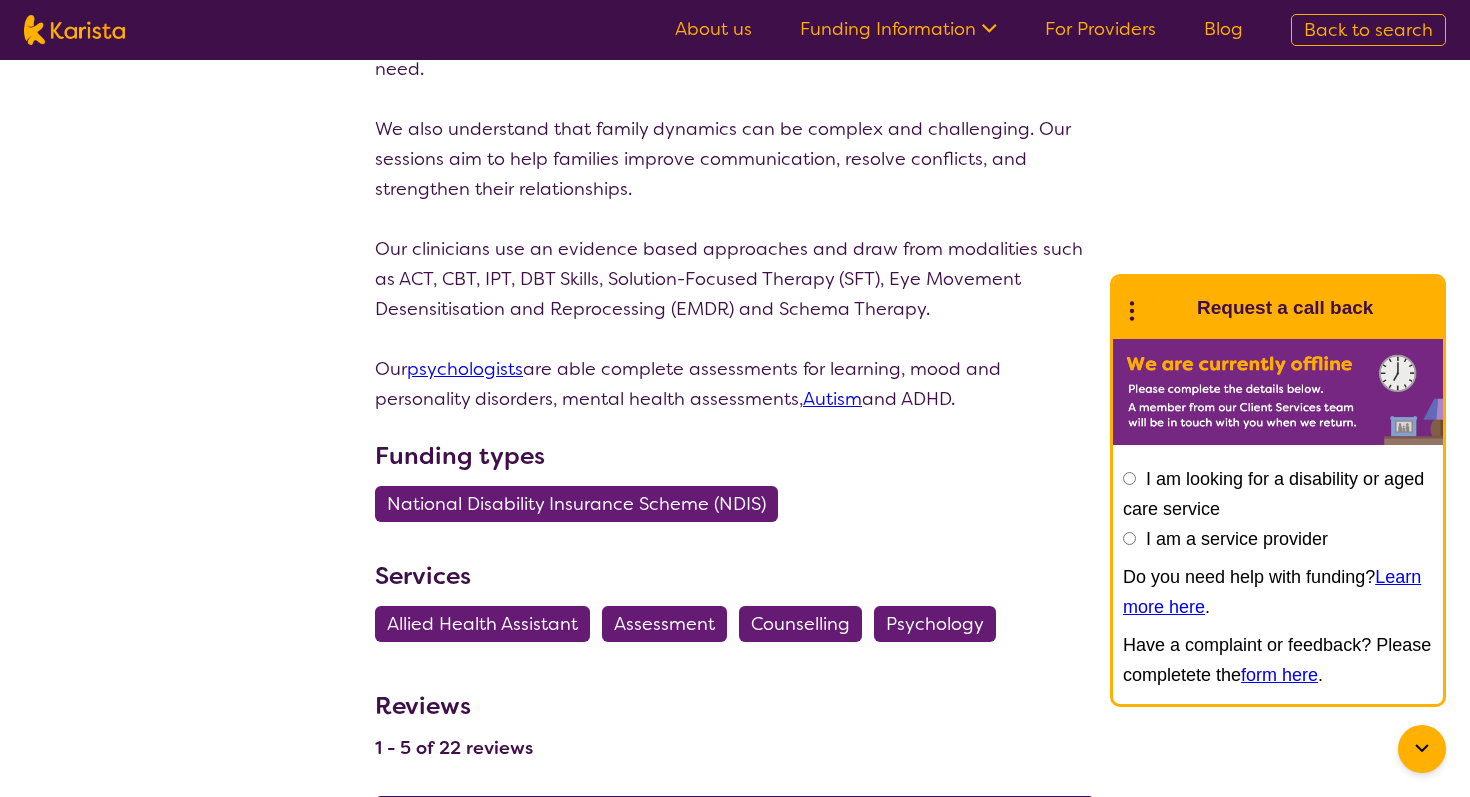 click on "psychologists" at bounding box center [465, 369] 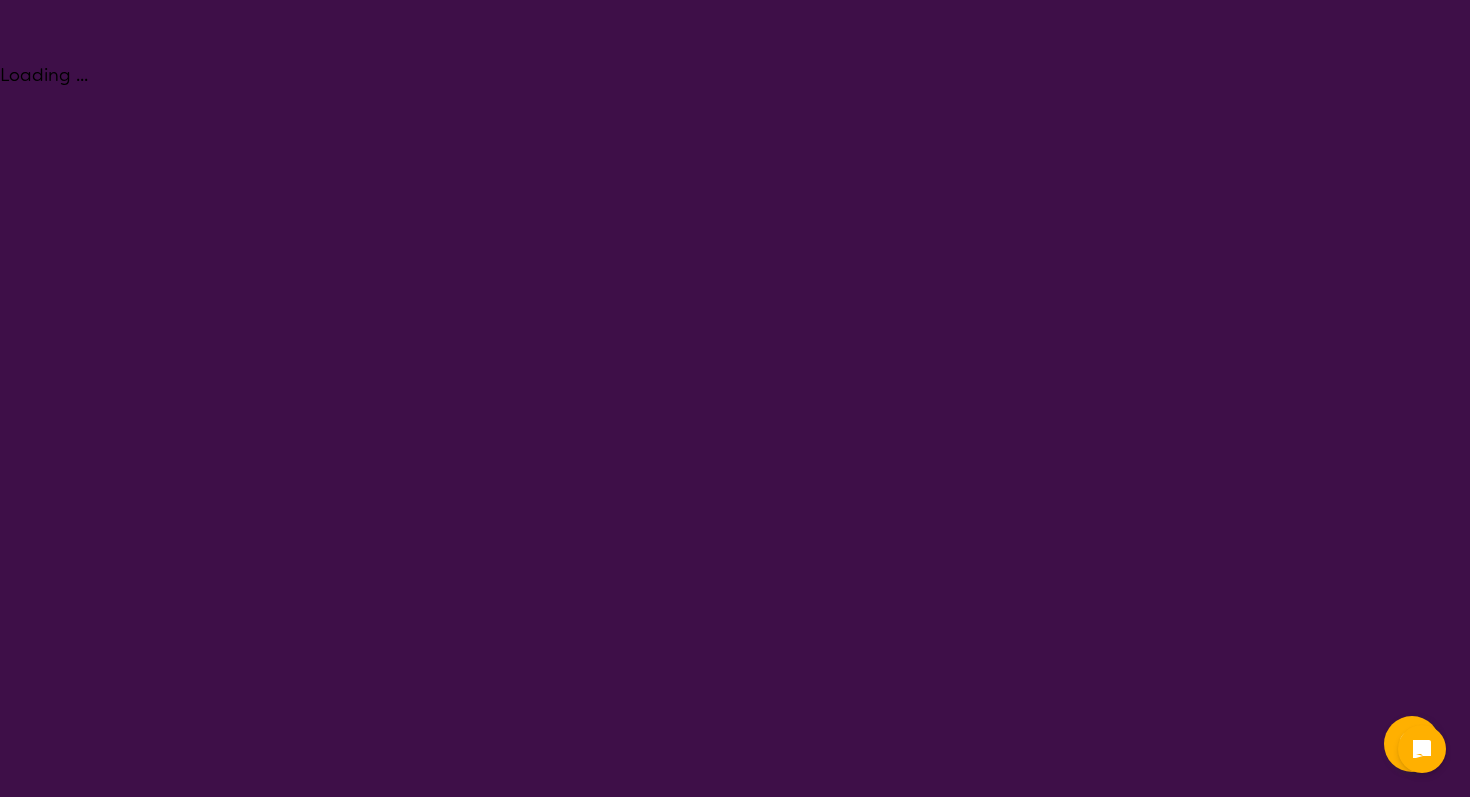 scroll, scrollTop: 0, scrollLeft: 0, axis: both 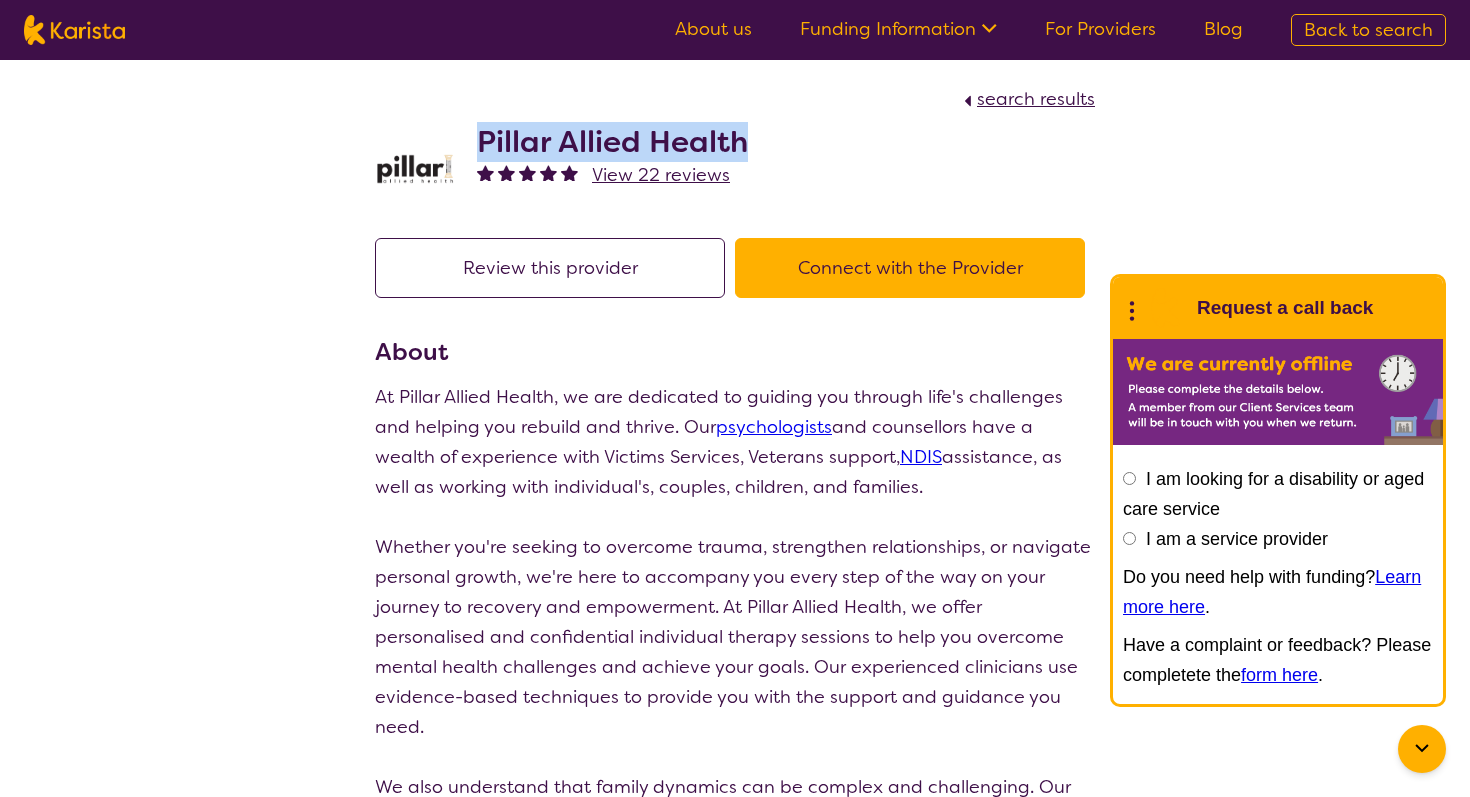 drag, startPoint x: 750, startPoint y: 151, endPoint x: 477, endPoint y: 145, distance: 273.06592 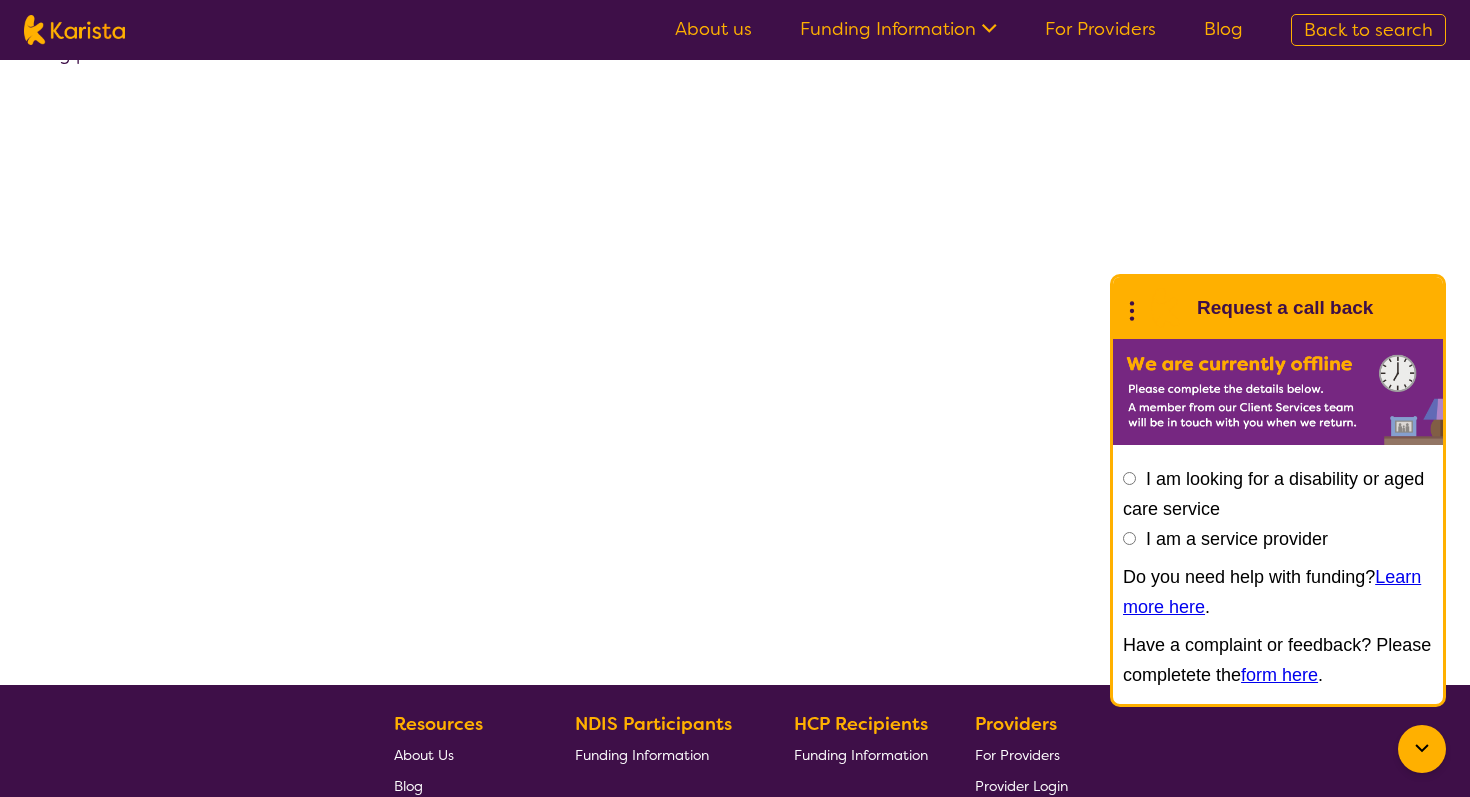 select on "by_score" 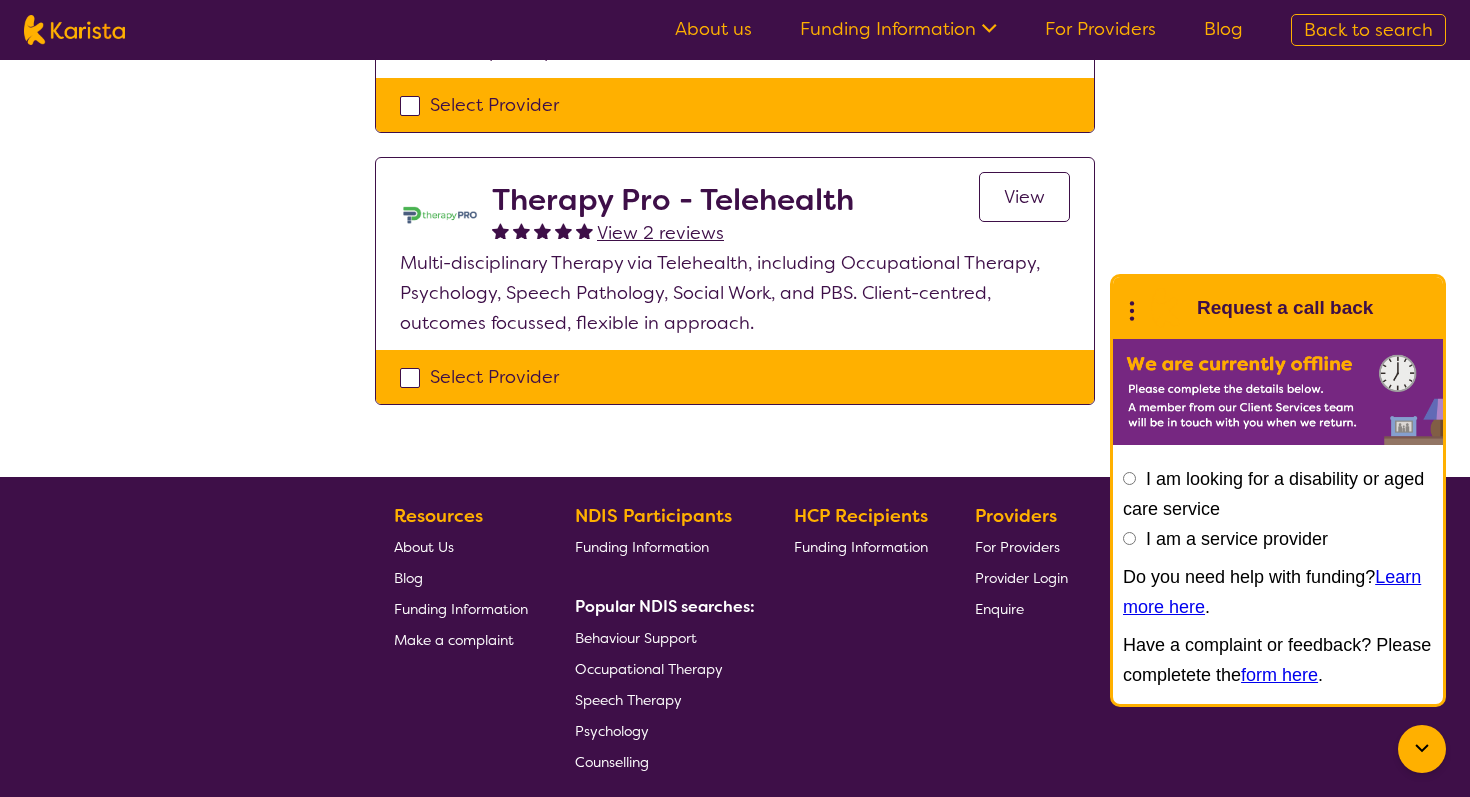 scroll, scrollTop: 572, scrollLeft: 0, axis: vertical 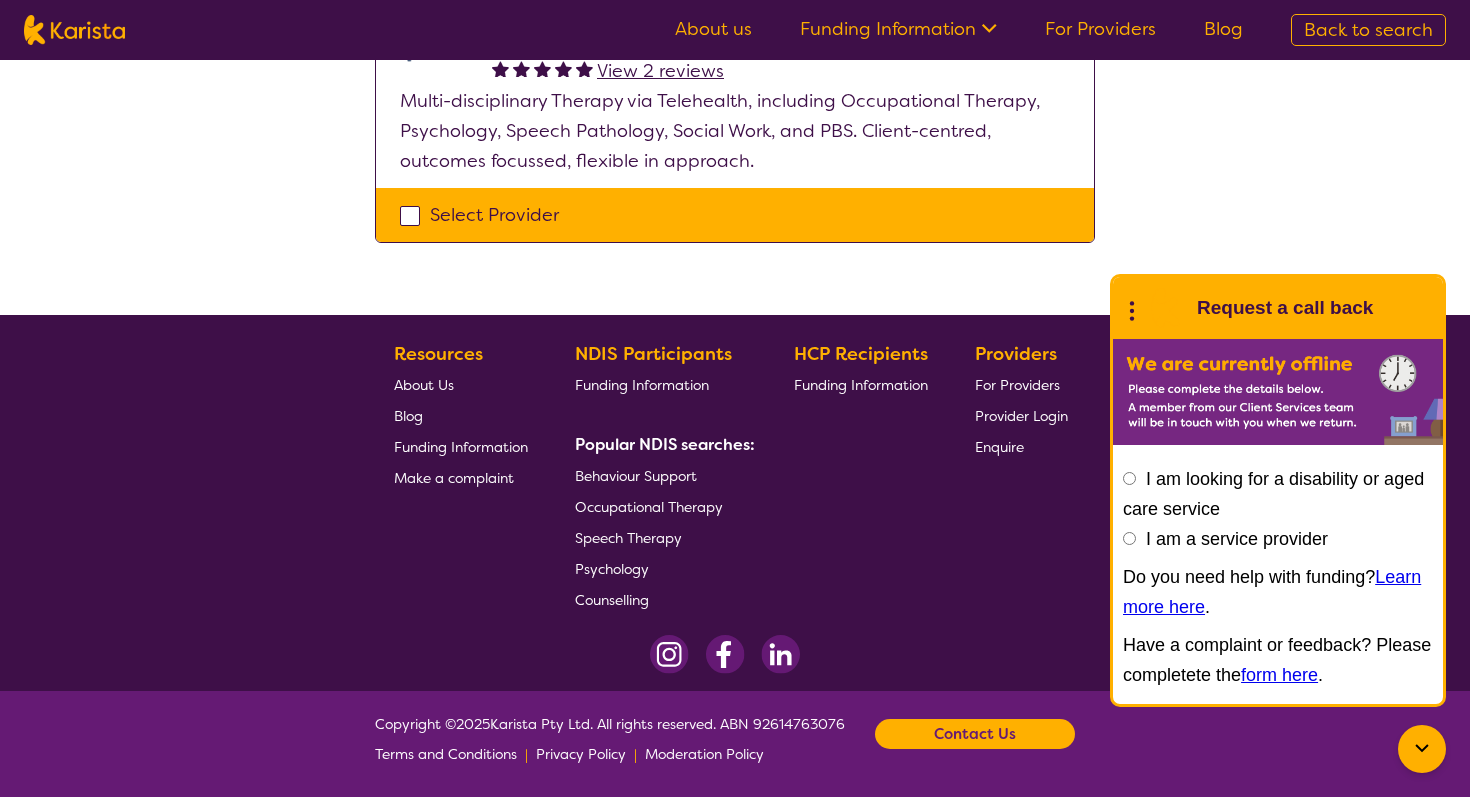 click on "Select one or more providers and click the 'NEXT' button to proceed 1 - 2 of 2 providers  for  Psychology , Early Childhood - 0 to 9 , National Disability Insurance Scheme (NDIS)  in 2291 . Sort by:  Highly reviewed Top rated Pillar Allied Health View   22   reviews View We are dedicated to guiding you through life's challenges and helping you rebuild and thrive. Our psychologists and counsellors all have experience with NDIS participants. Select Provider Therapy Pro - Telehealth View   2   reviews View Multi-disciplinary Therapy via Telehealth, including Occupational Therapy, Psychology, Speech Pathology, Social Work, and PBS. Client-centred, outcomes focussed, flexible in approach. Select Provider" at bounding box center [735, -98] 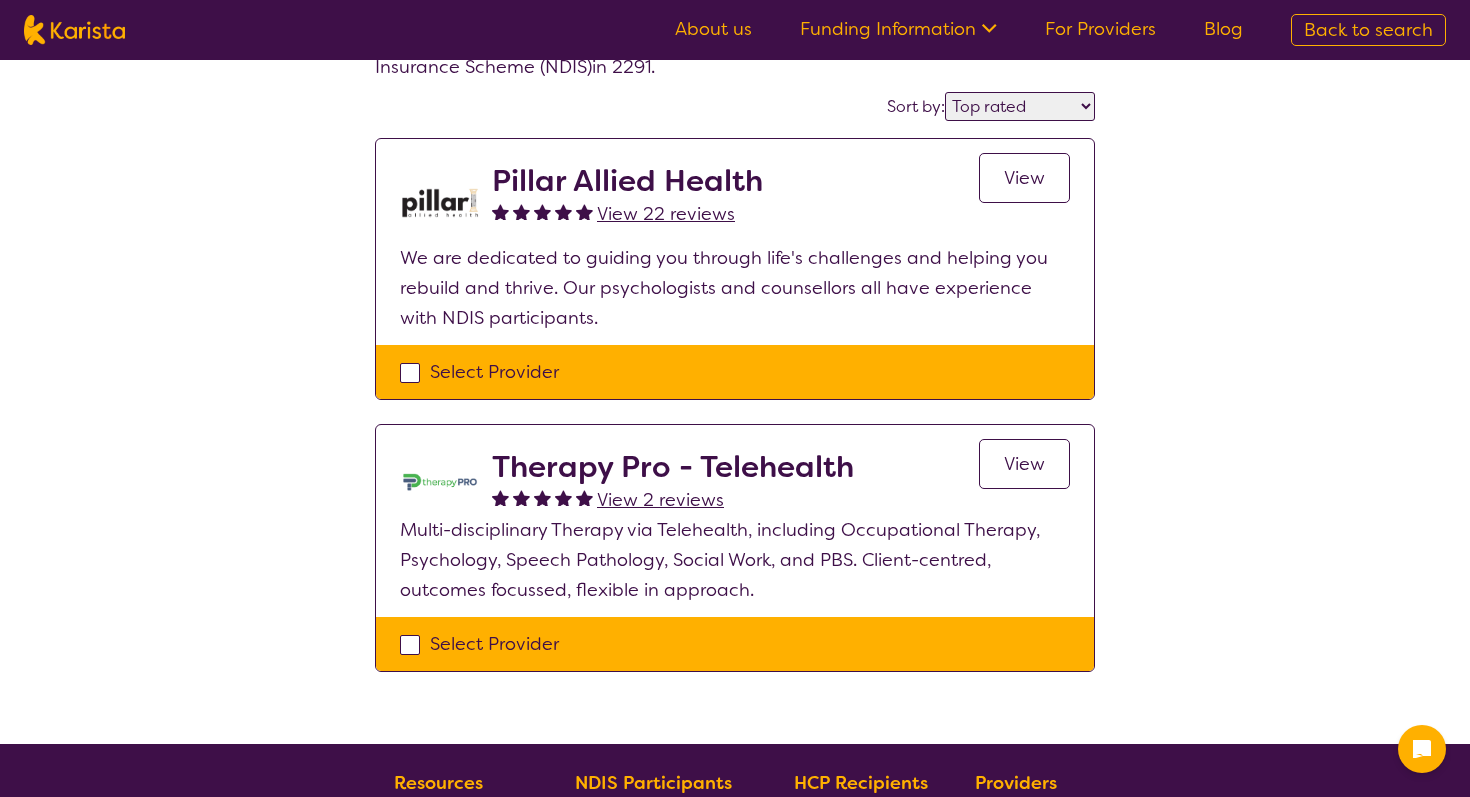 scroll, scrollTop: 0, scrollLeft: 0, axis: both 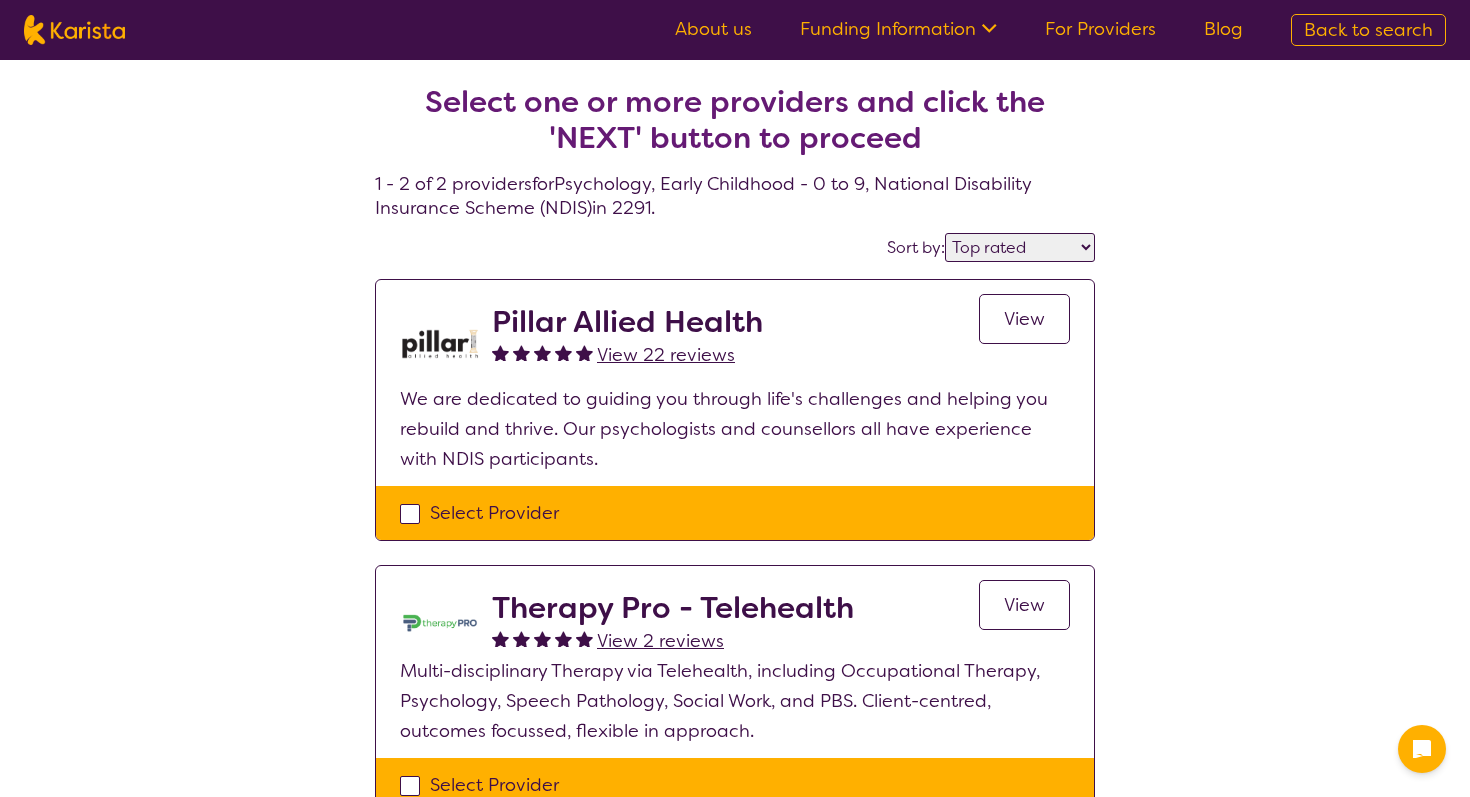 select on "Psychology" 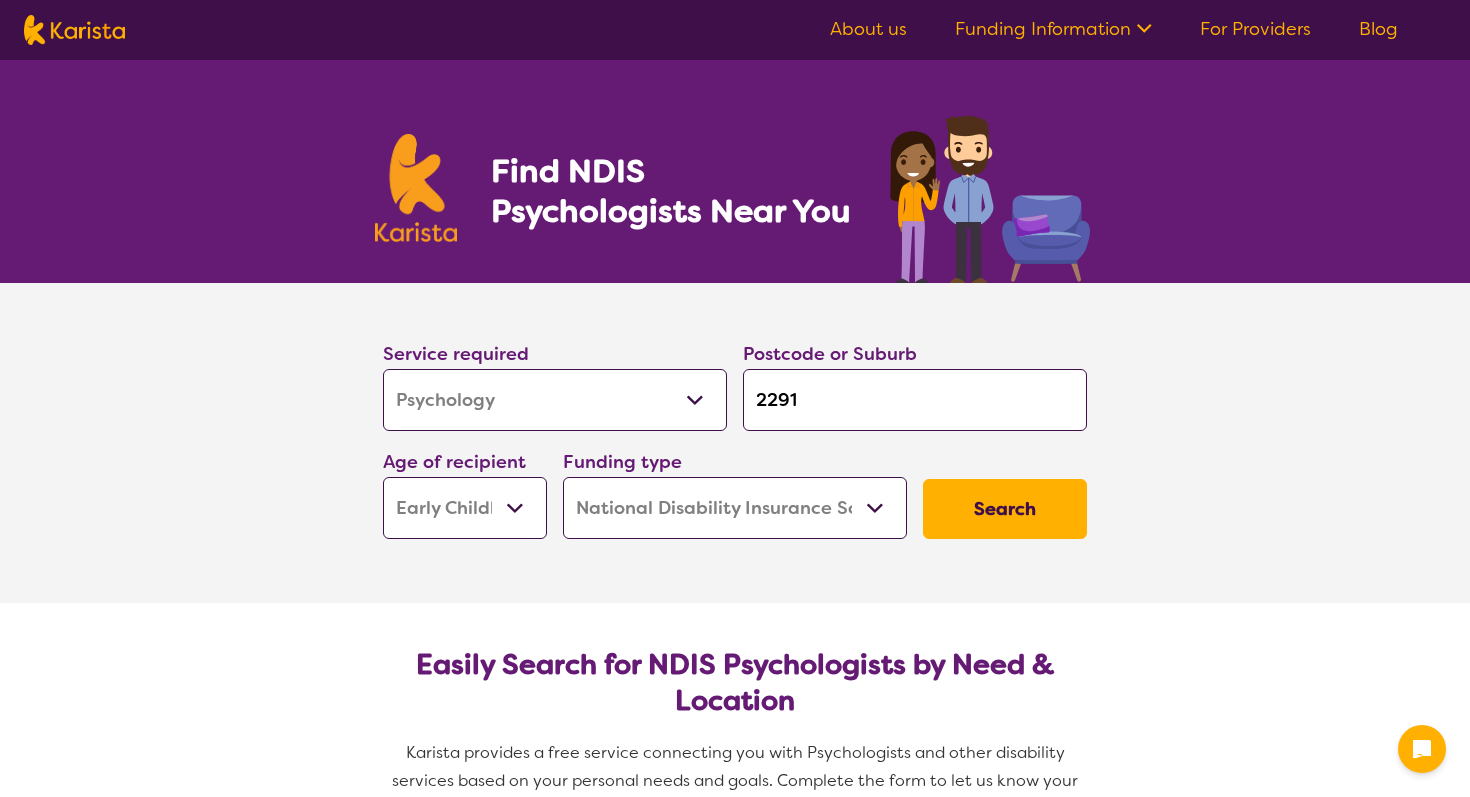 click on "Home Care Package (HCP) National Disability Insurance Scheme (NDIS) I don't know" at bounding box center (735, 508) 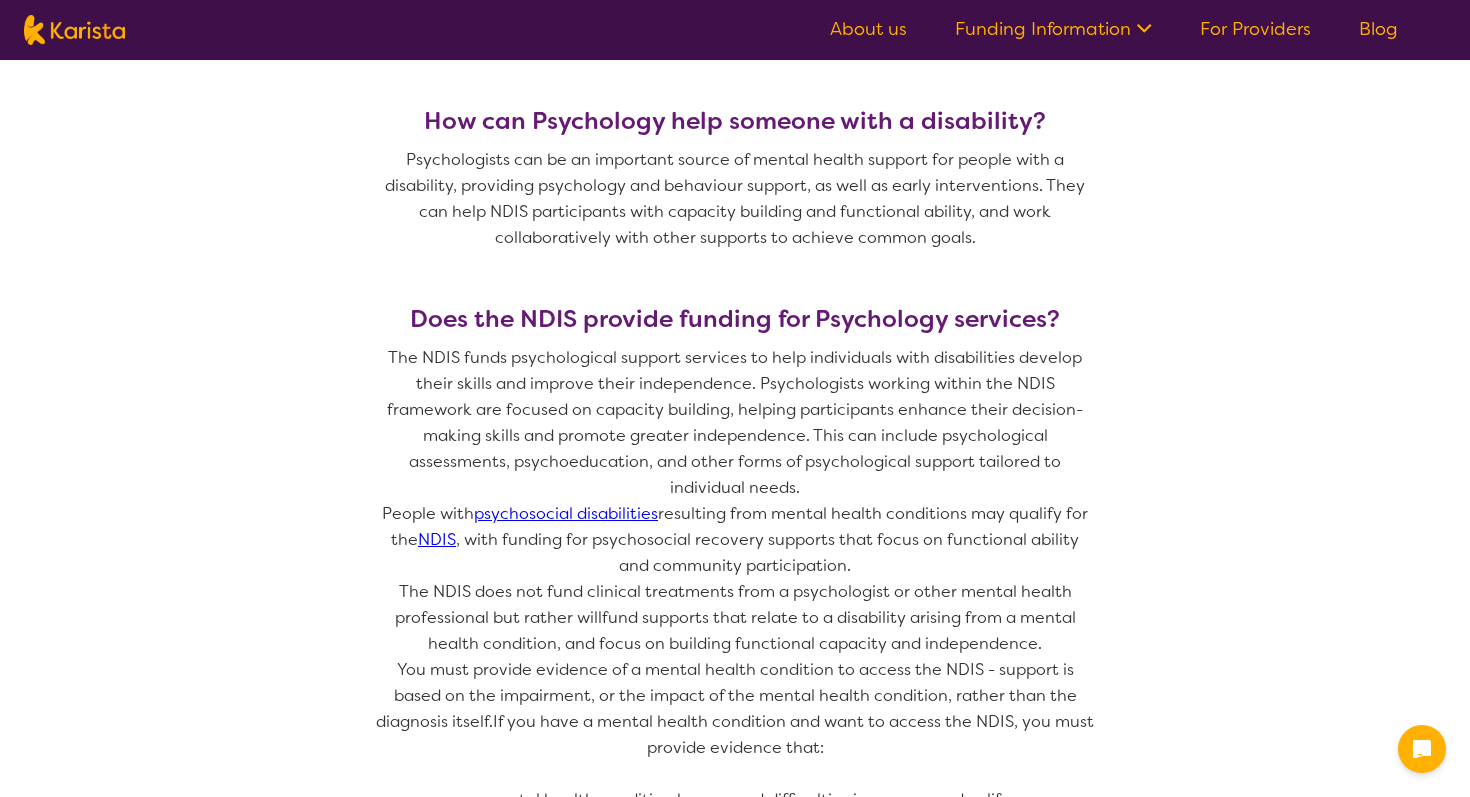 scroll, scrollTop: 826, scrollLeft: 0, axis: vertical 